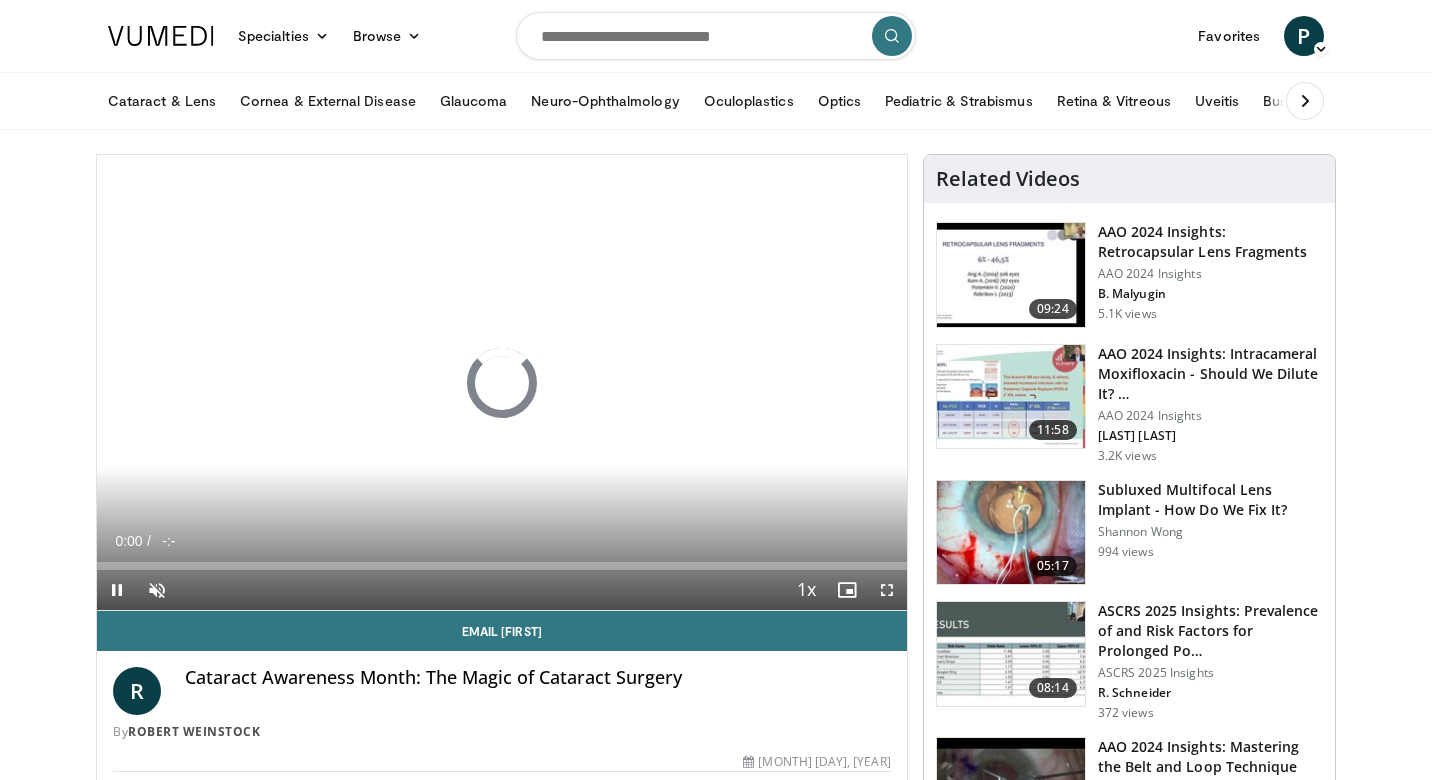 scroll, scrollTop: 0, scrollLeft: 0, axis: both 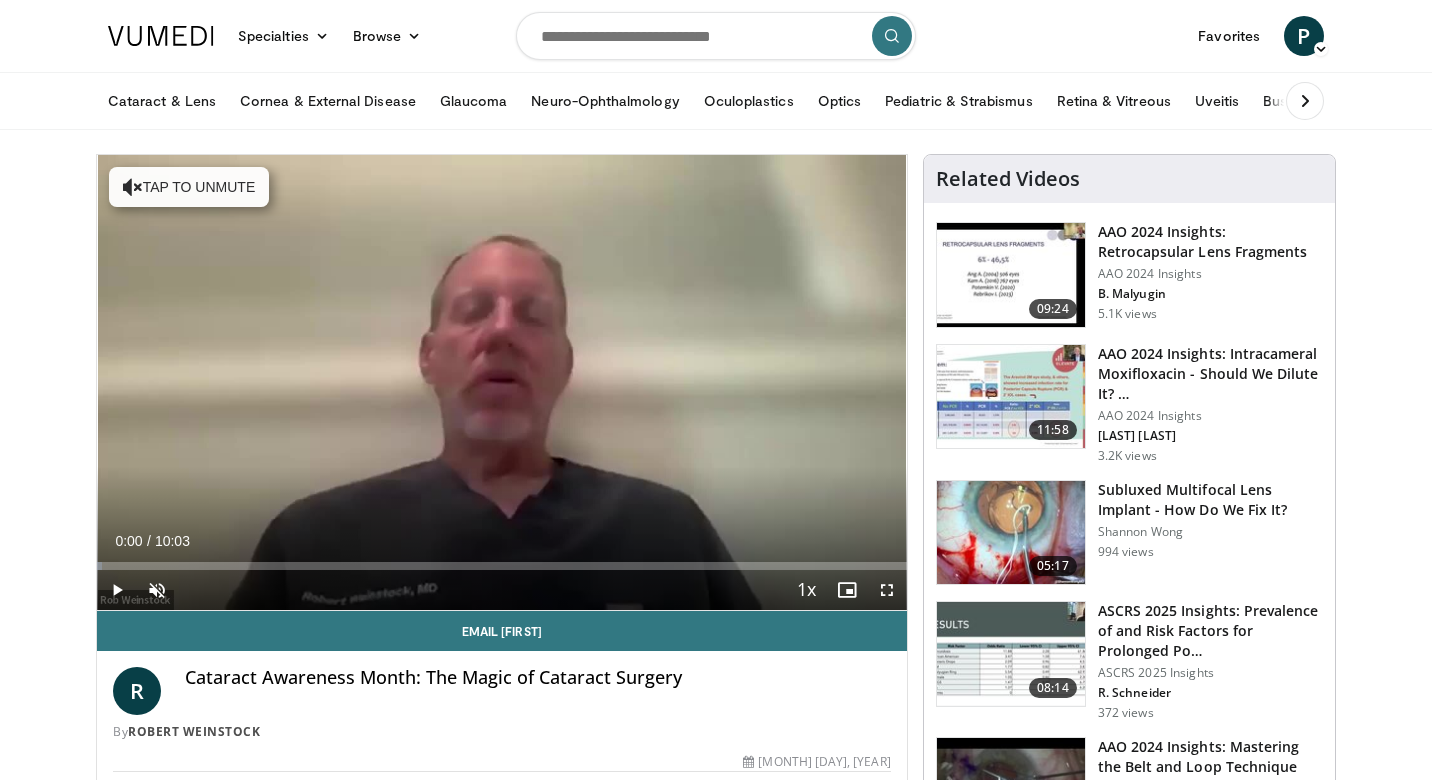 click at bounding box center (117, 590) 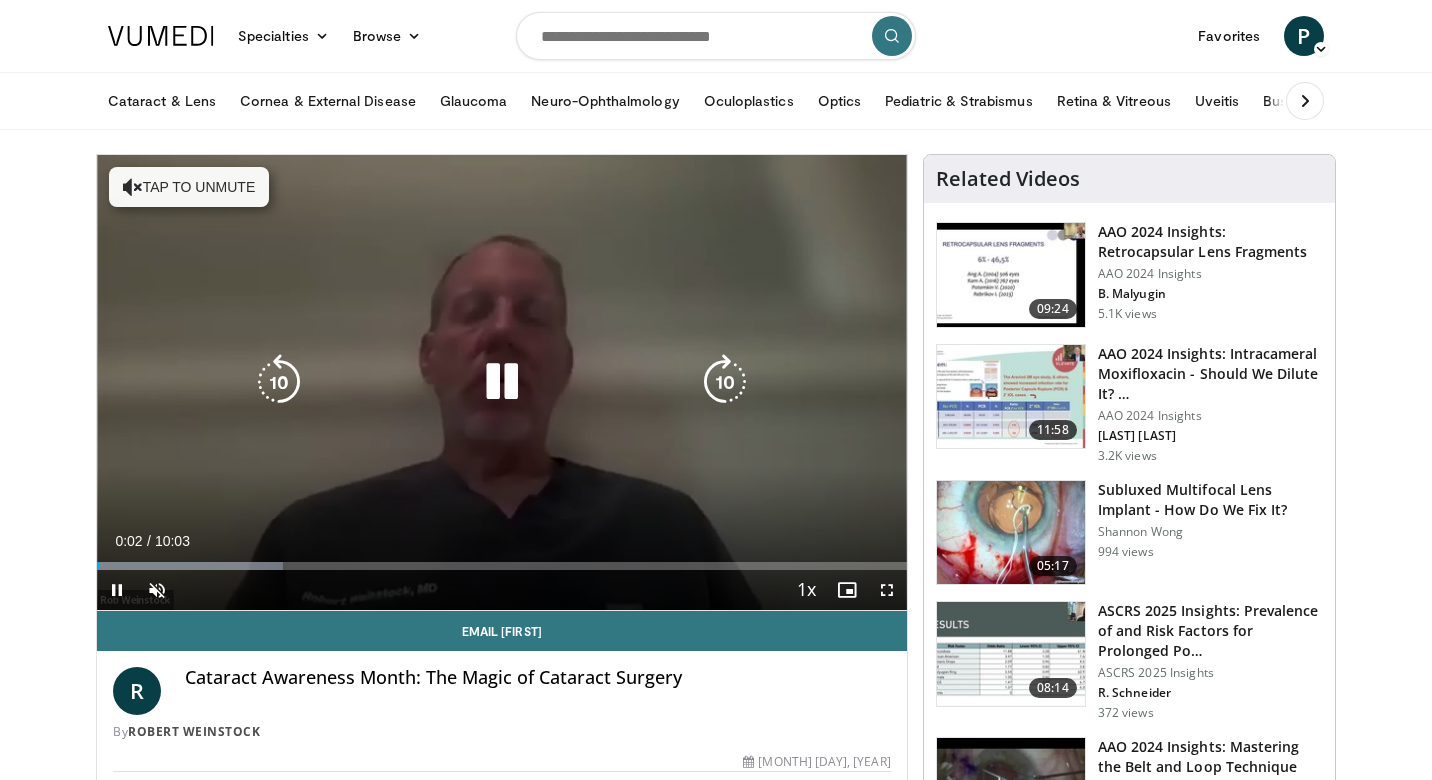 click at bounding box center [133, 187] 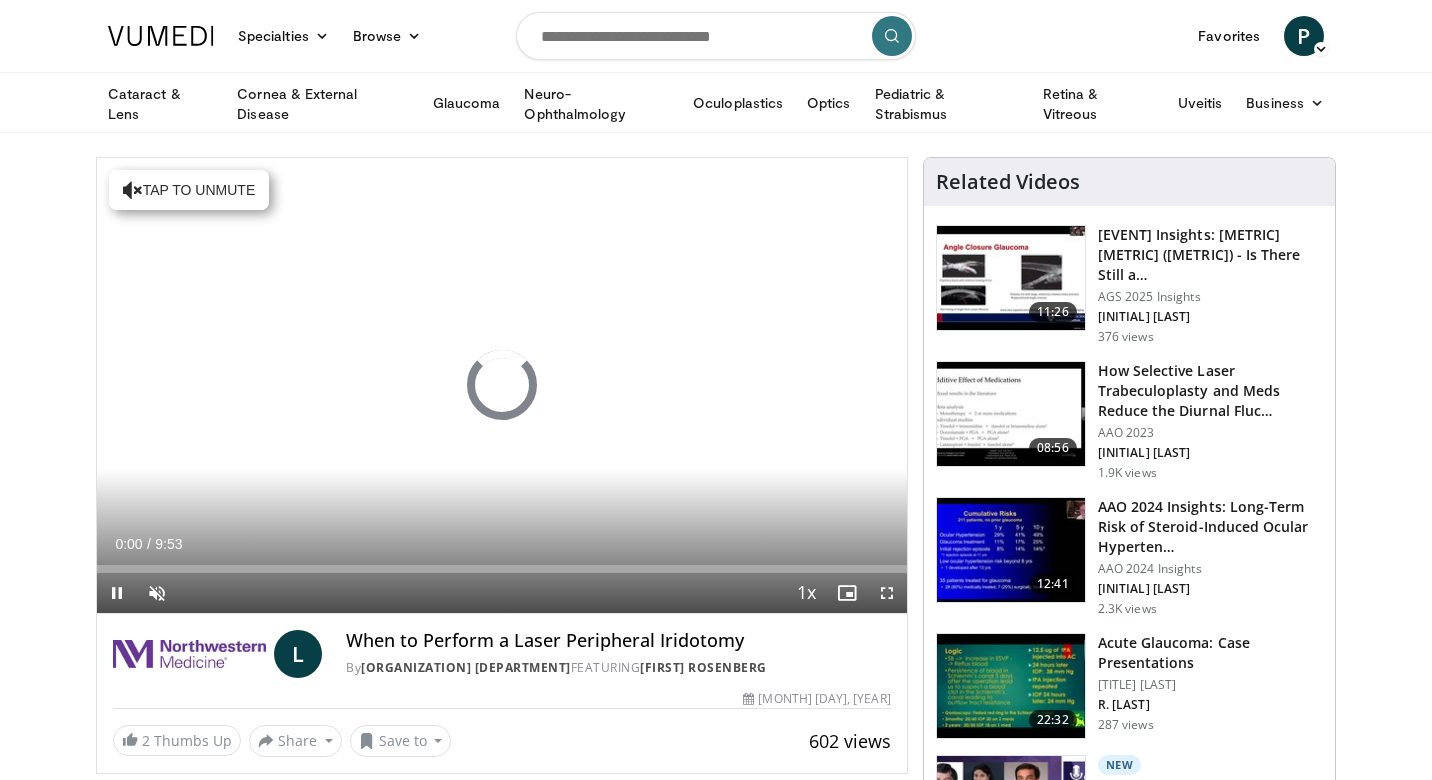 scroll, scrollTop: 0, scrollLeft: 0, axis: both 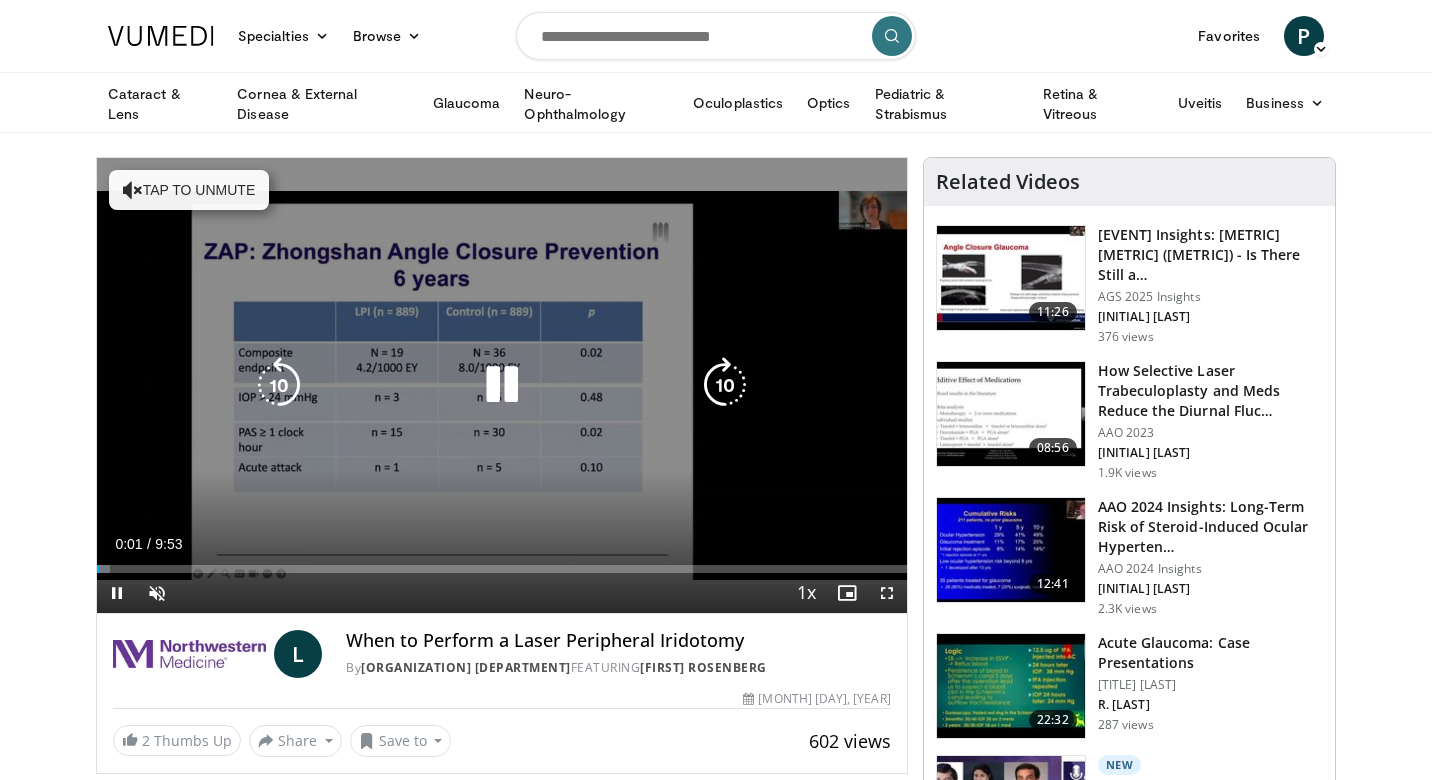click on "Tap to unmute" at bounding box center (189, 190) 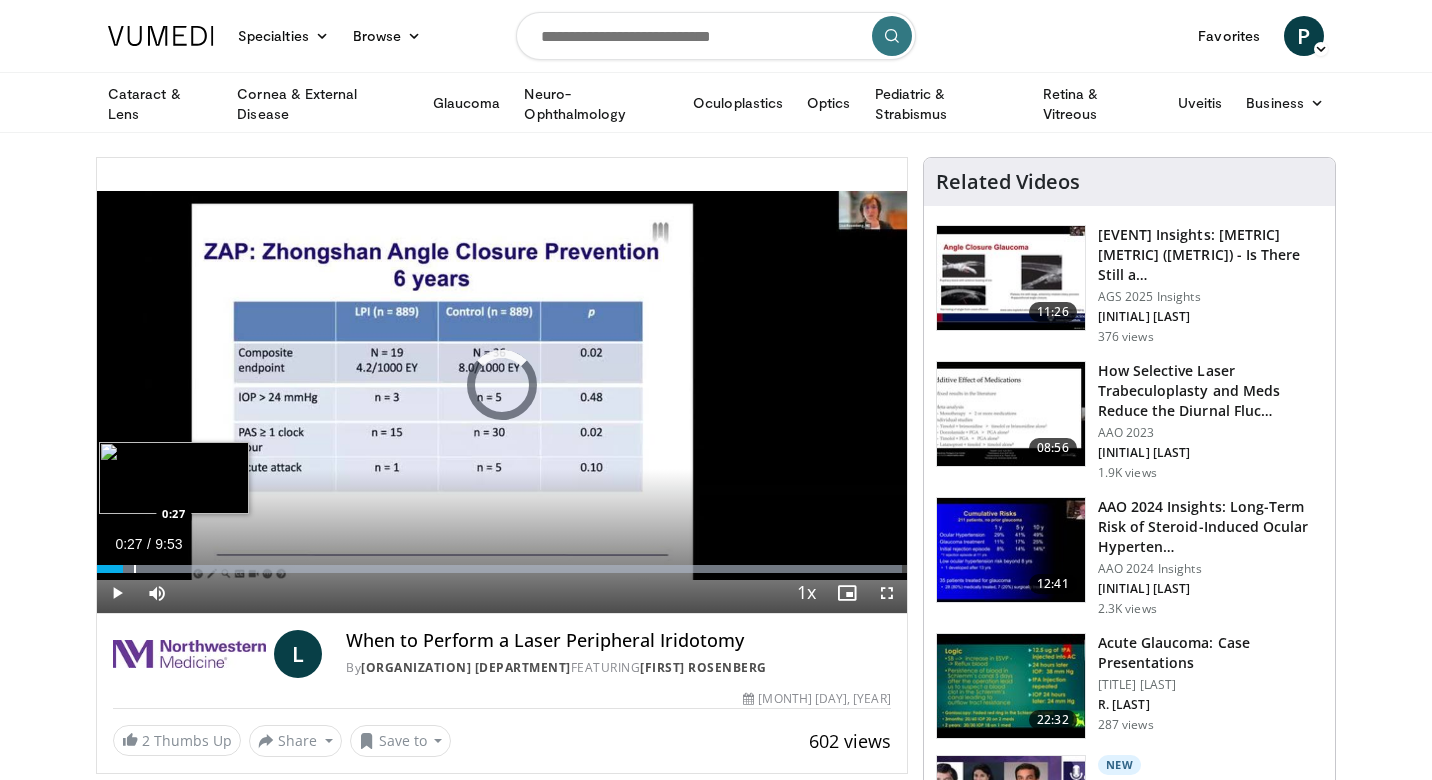 click at bounding box center [135, 569] 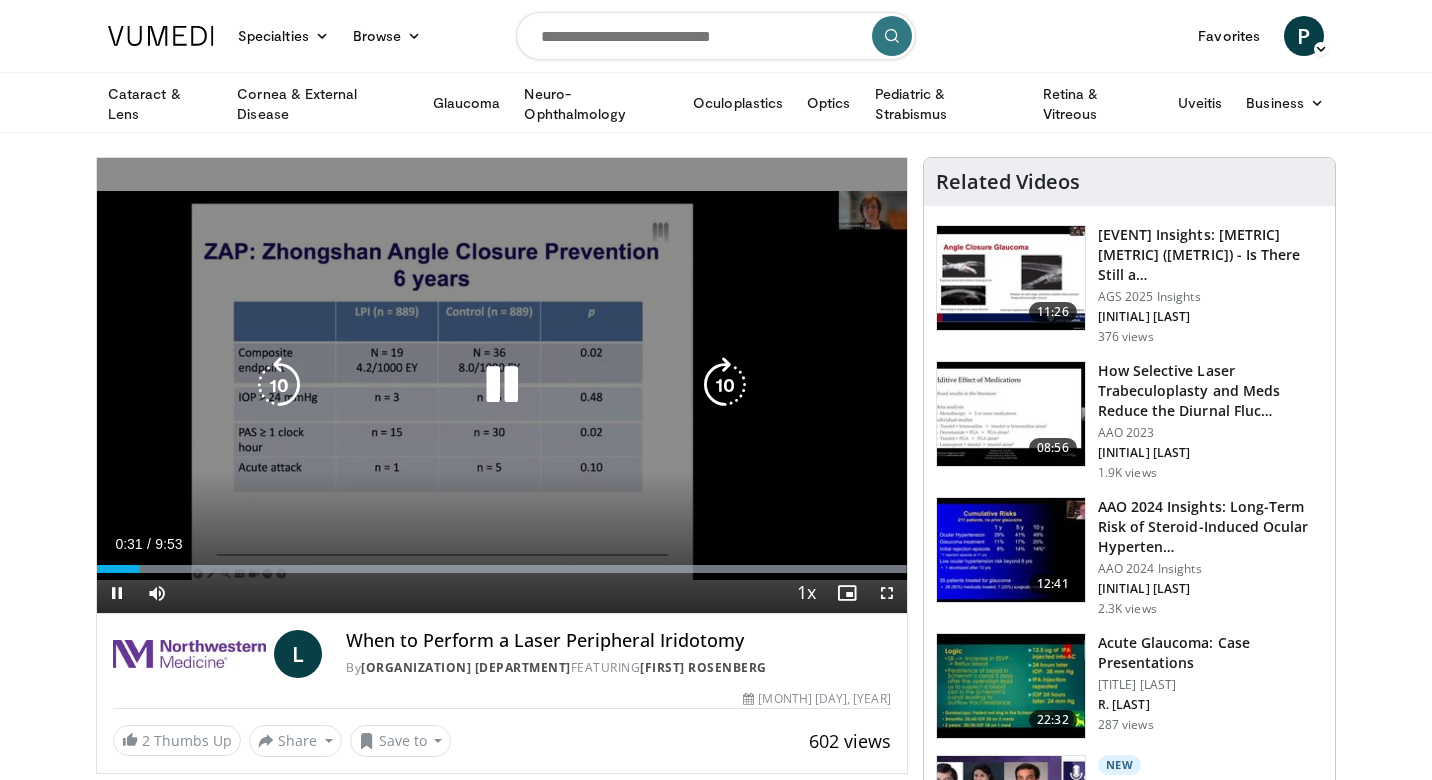 click at bounding box center [502, 385] 